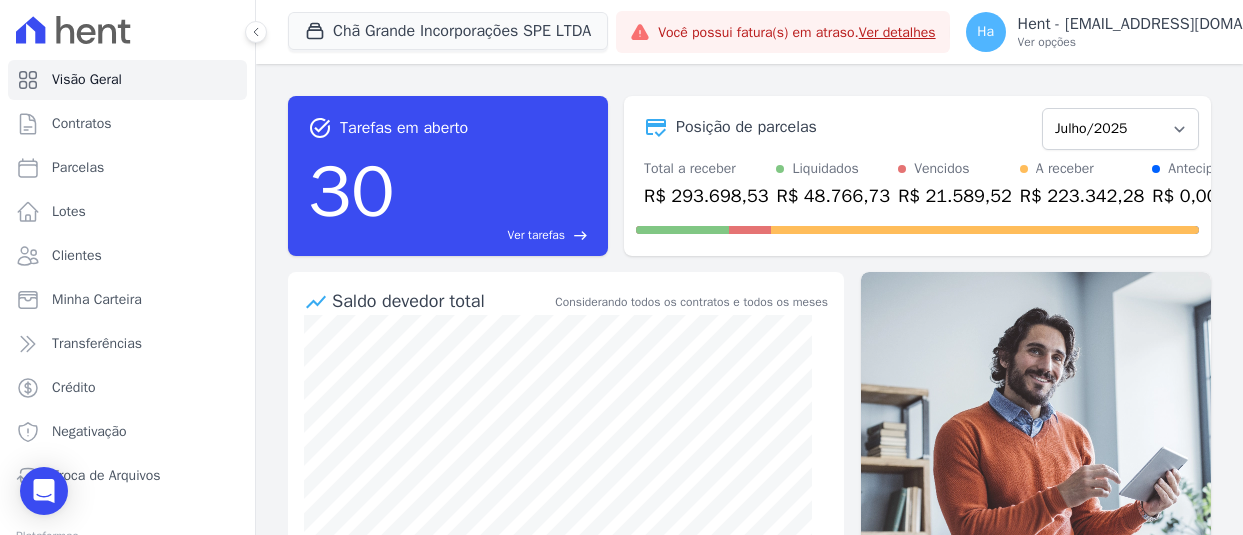 scroll, scrollTop: 0, scrollLeft: 0, axis: both 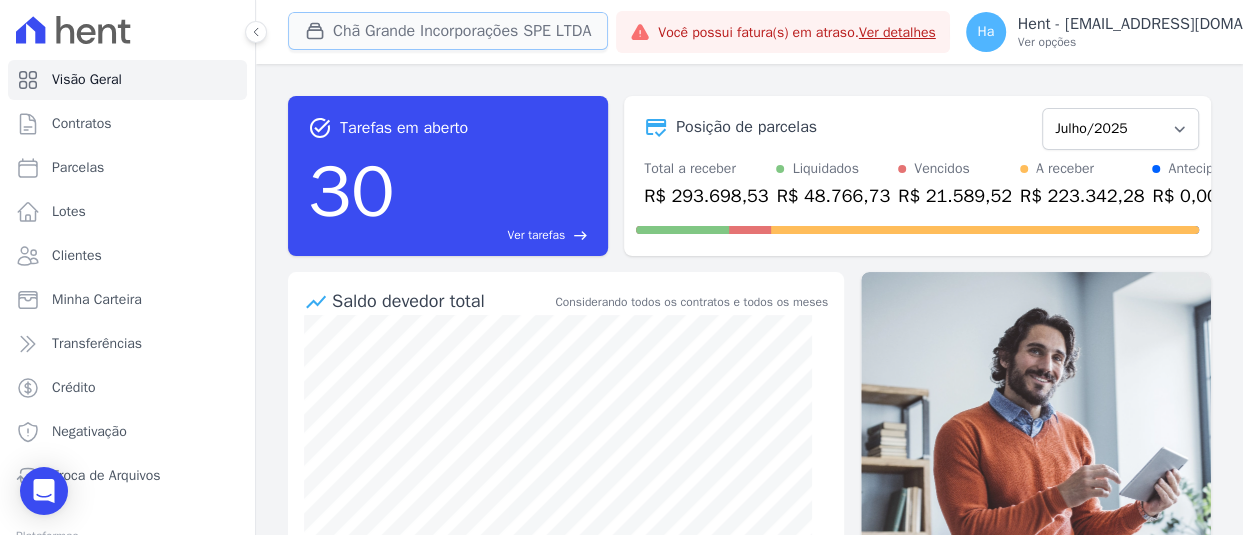 type 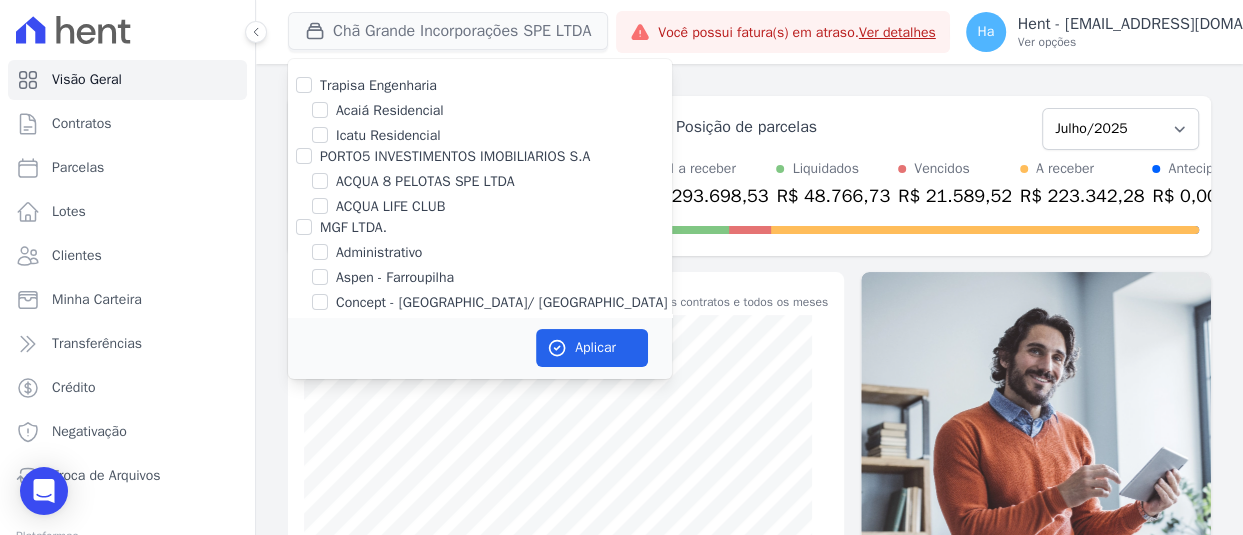 scroll, scrollTop: 4722, scrollLeft: 0, axis: vertical 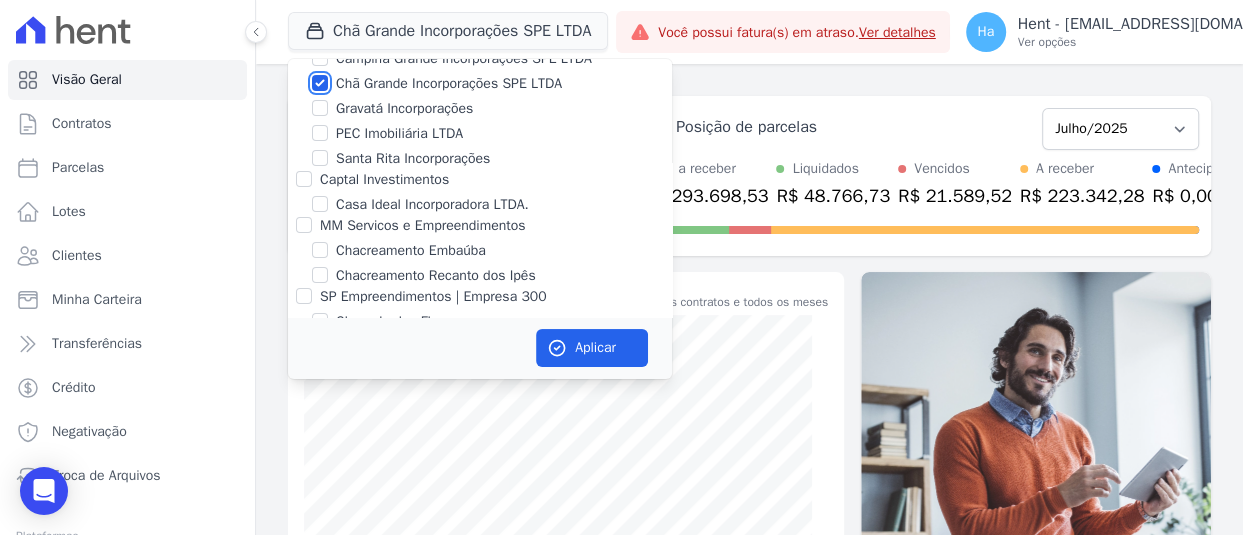 click on "Chã Grande Incorporações SPE LTDA" at bounding box center (320, 83) 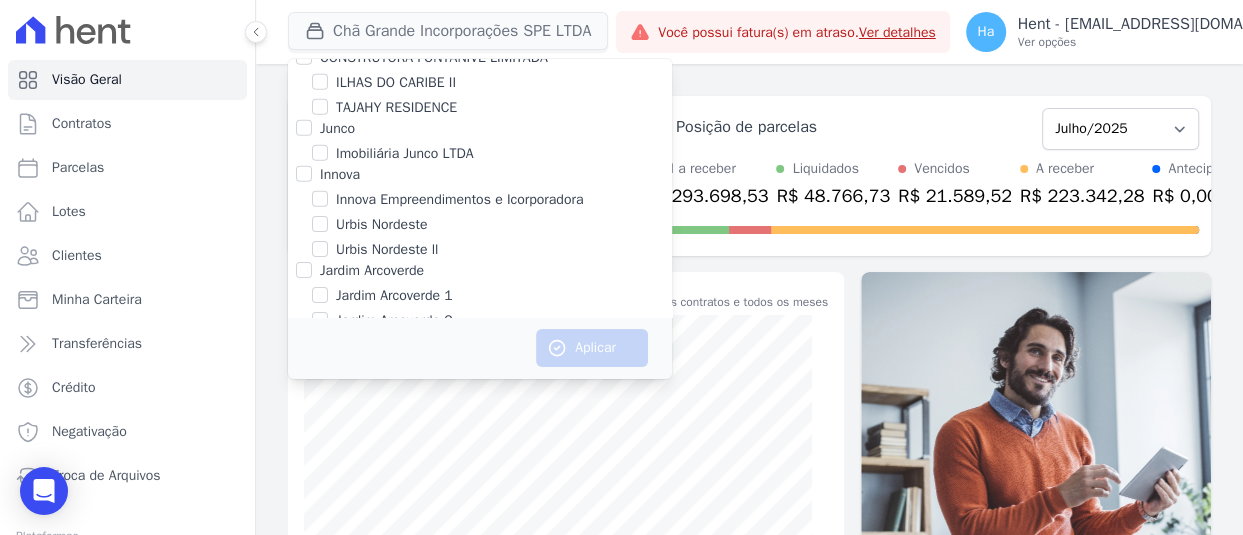 scroll, scrollTop: 14701, scrollLeft: 0, axis: vertical 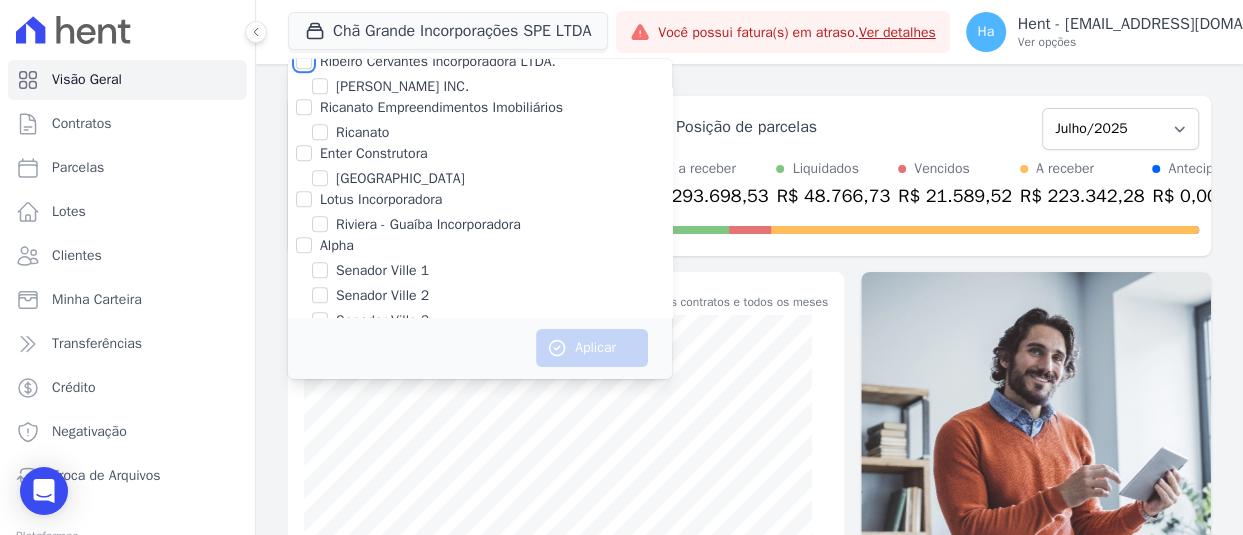 click on "Ribeiro Cervantes Incorporadora LTDA." at bounding box center [304, 61] 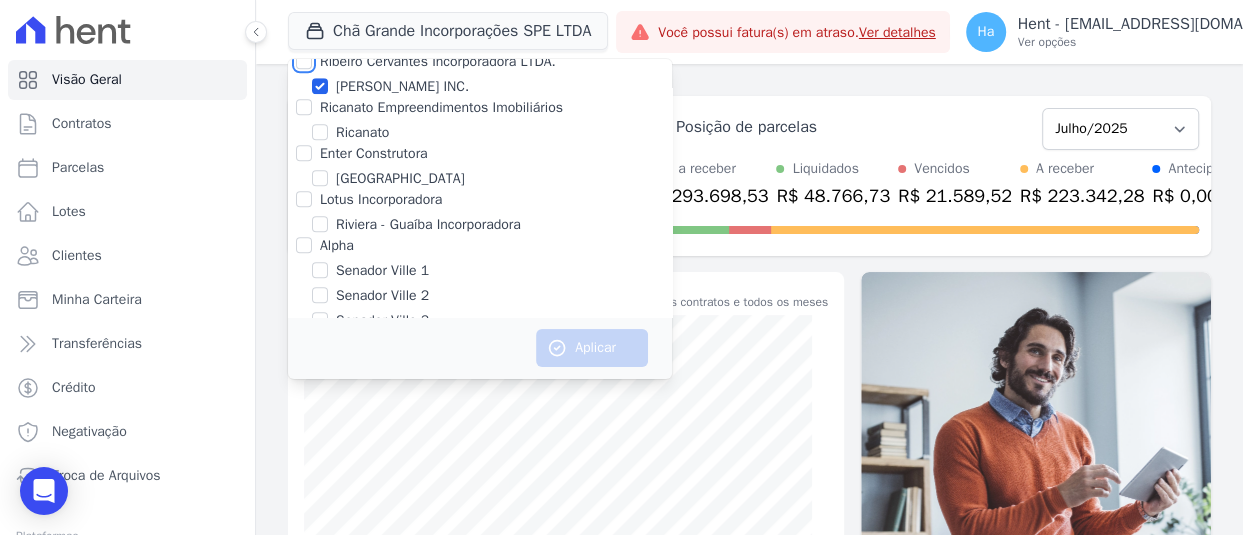 checkbox on "true" 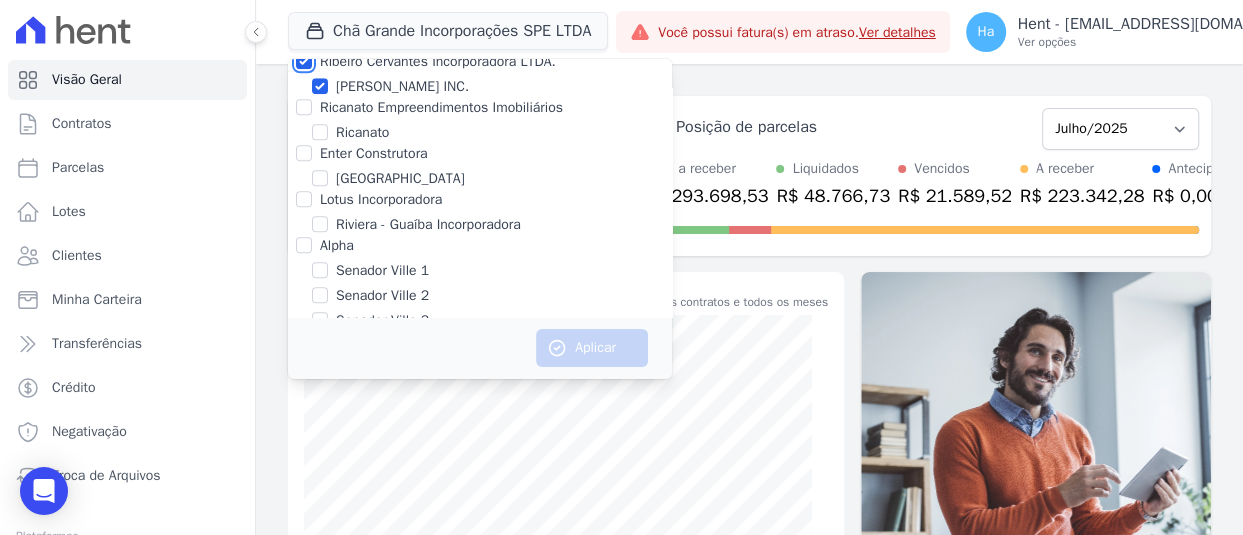 checkbox on "true" 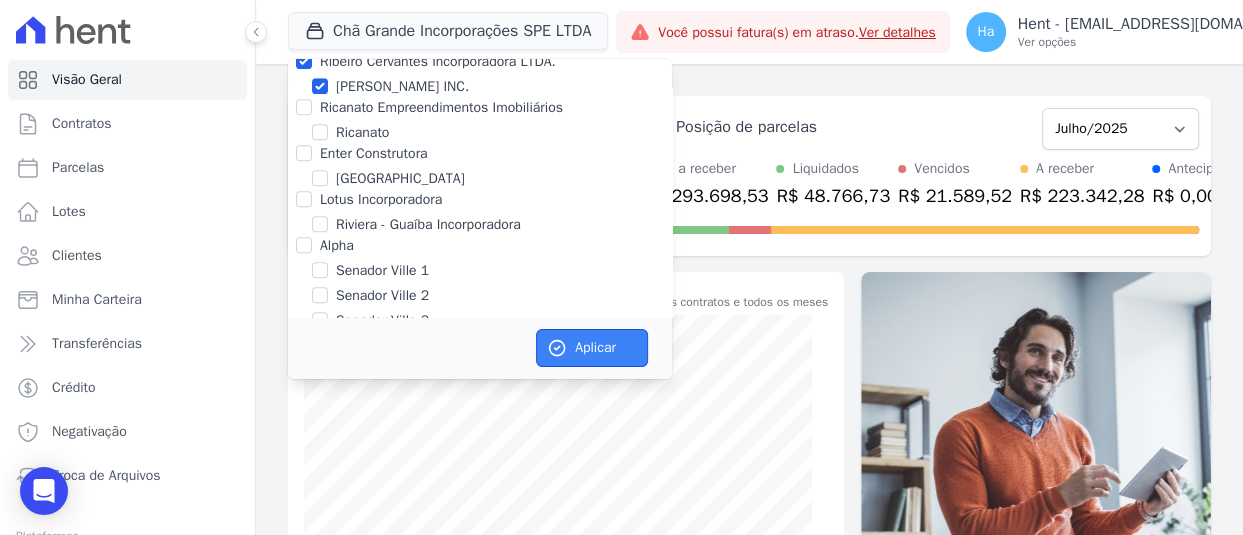 click on "Aplicar" at bounding box center [592, 348] 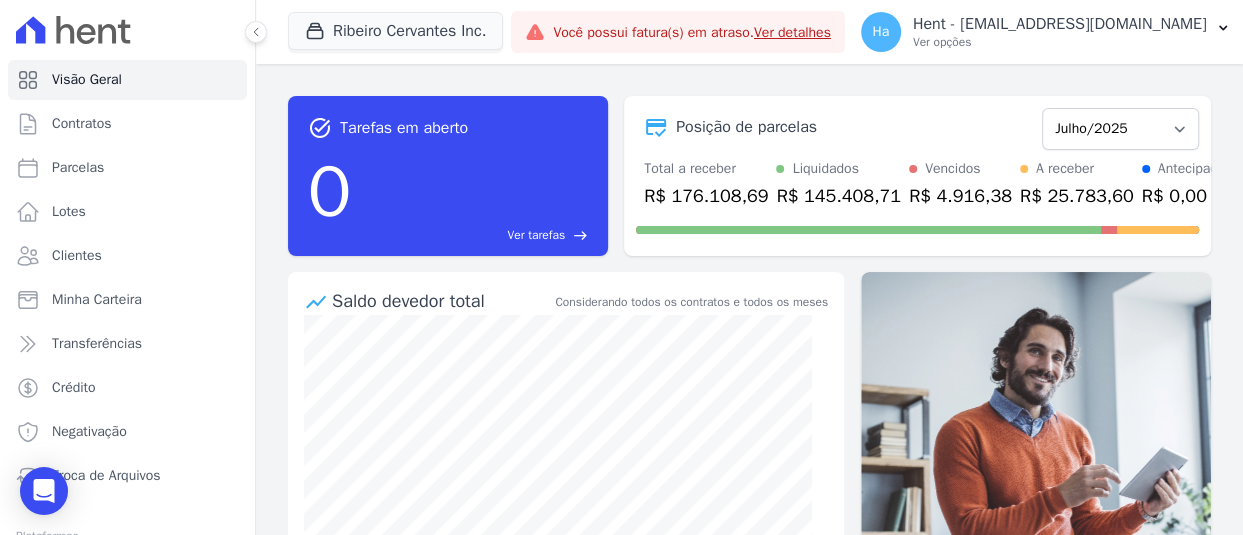 click on "task_alt
Tarefas em aberto
0
Ver tarefas
east
Posição de parcelas
Maio/2021
Junho/2021
Julho/2021
Agosto/2021
Setembro/2021
Outubro/2021
Novembro/2021
Dezembro/2021
Janeiro/2022
Fevereiro/2022
Março/2022
Abril/2022
Maio/2022
Junho/2022
Julho/2022
Agosto/2022
Setembro/2022
Outubro/2022
Novembro/2022
Dezembro/2022
Janeiro/2023
Fevereiro/2023
Março/2023
Abril/2023
Maio/2023
Junho/2023
Julho/2023
Agosto/2023
Setembro/2023
Outubro/2023
Novembro/2023
Dezembro/2023
Janeiro/2024
Fevereiro/2024
Março/2024
Abril/2024
Maio/2024
Junho/2024
Julho/2024
Agosto/2024
Setembro/2024
Outubro/2024
Novembro/2024
Dezembro/2024
Janeiro/2025
Fevereiro/2025
Março/2025
Abril/2025
Maio/2025" at bounding box center (749, 176) 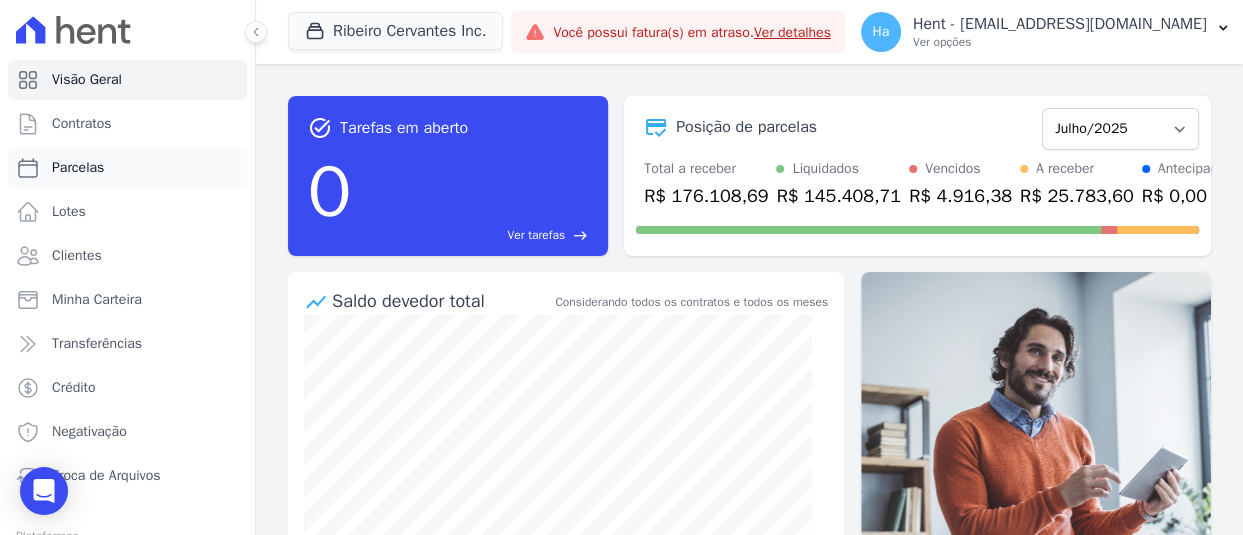 click on "Parcelas" at bounding box center (78, 168) 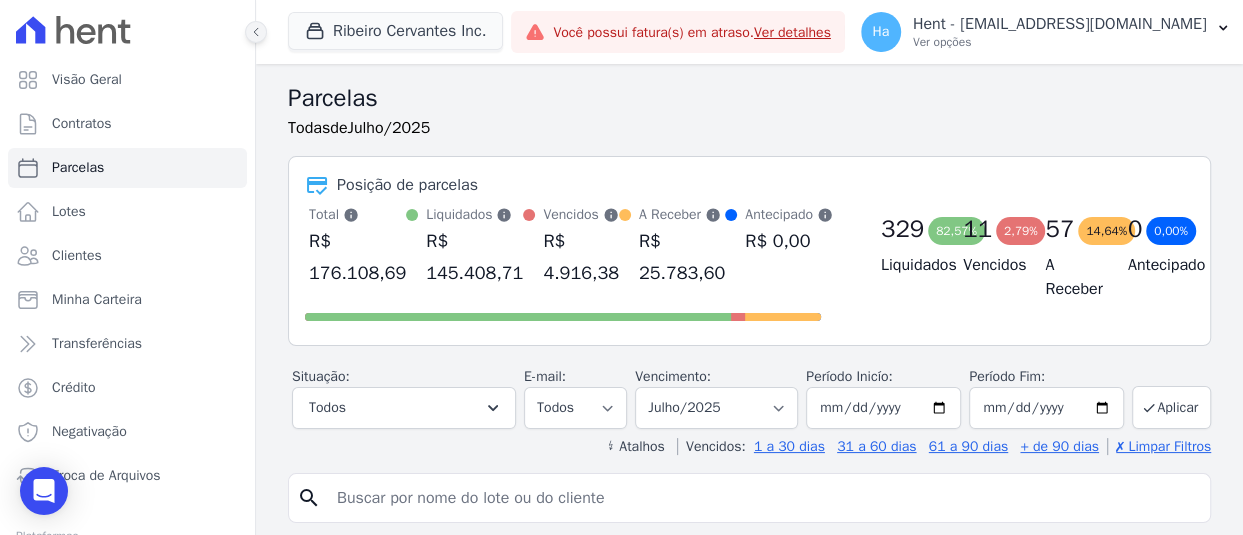click 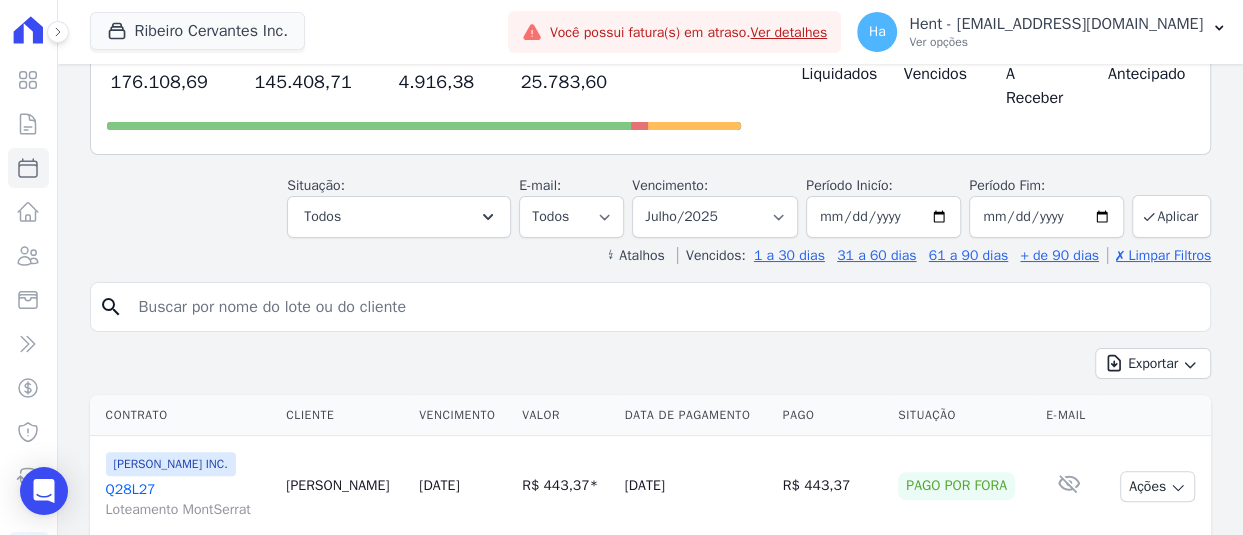 scroll, scrollTop: 178, scrollLeft: 0, axis: vertical 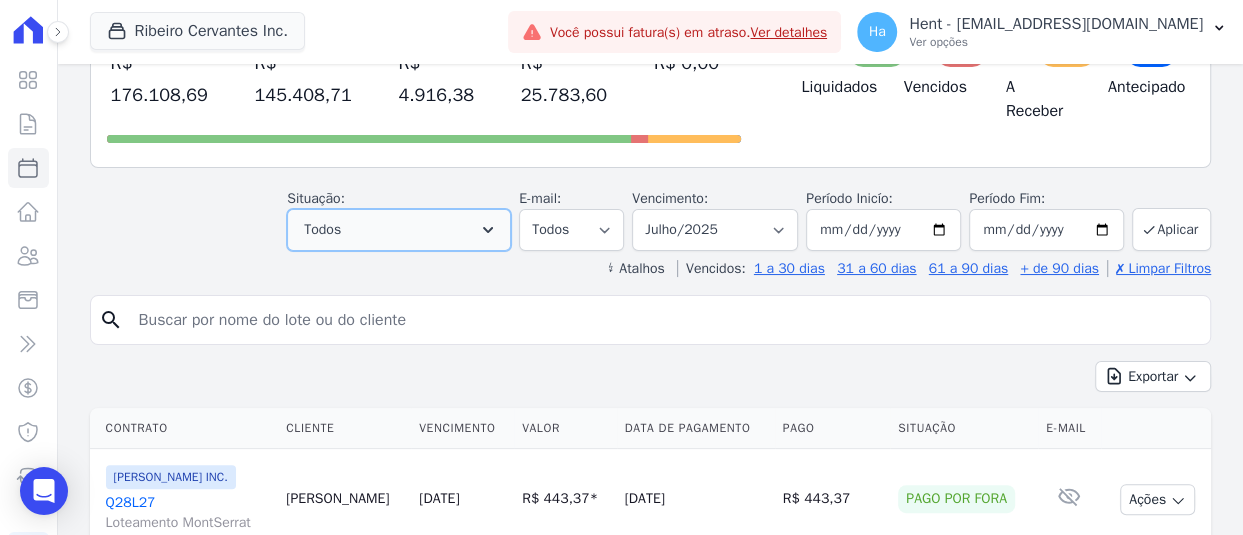 click 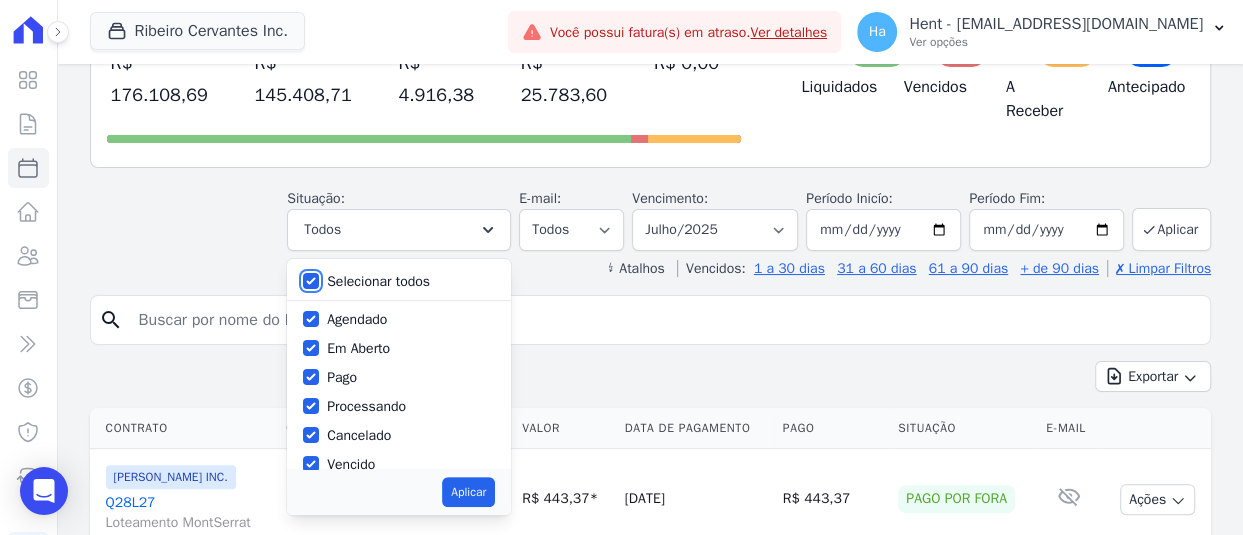 click on "Selecionar todos" at bounding box center [311, 281] 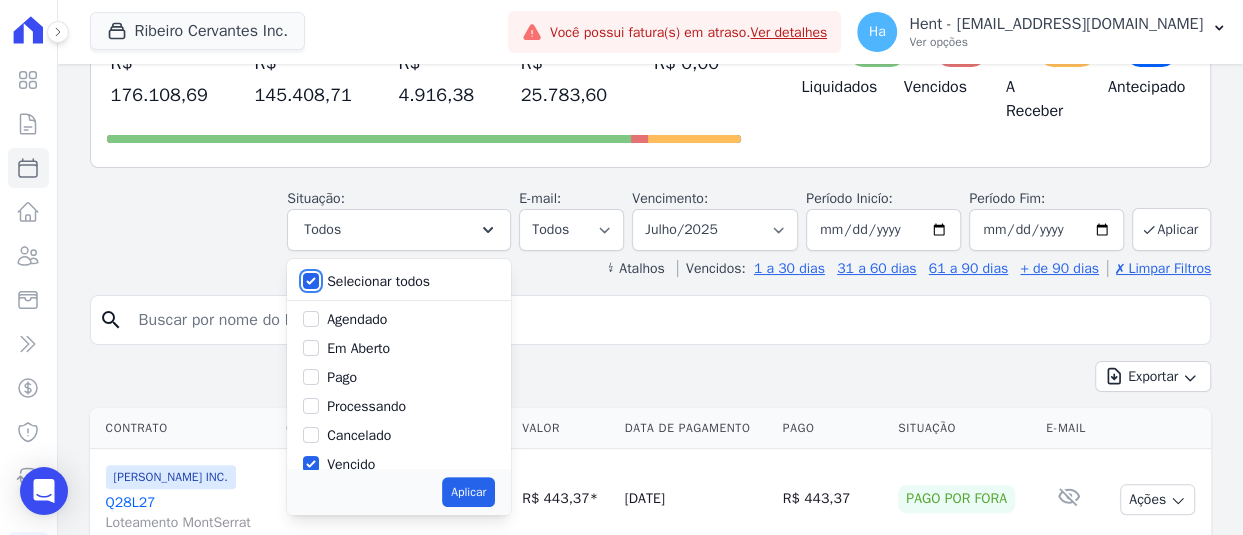 checkbox on "false" 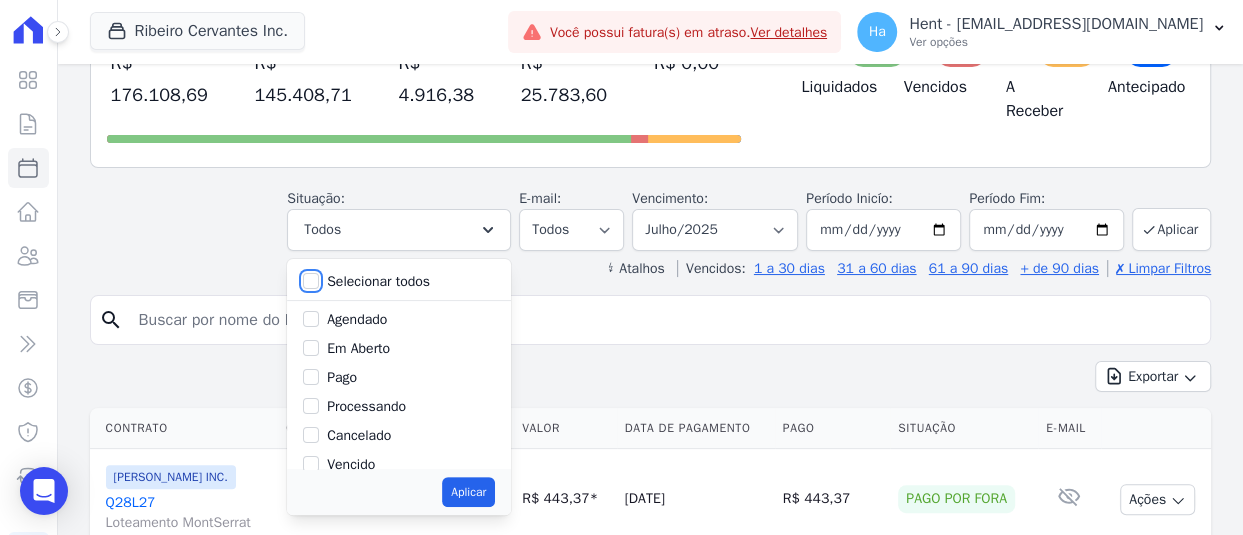 checkbox on "false" 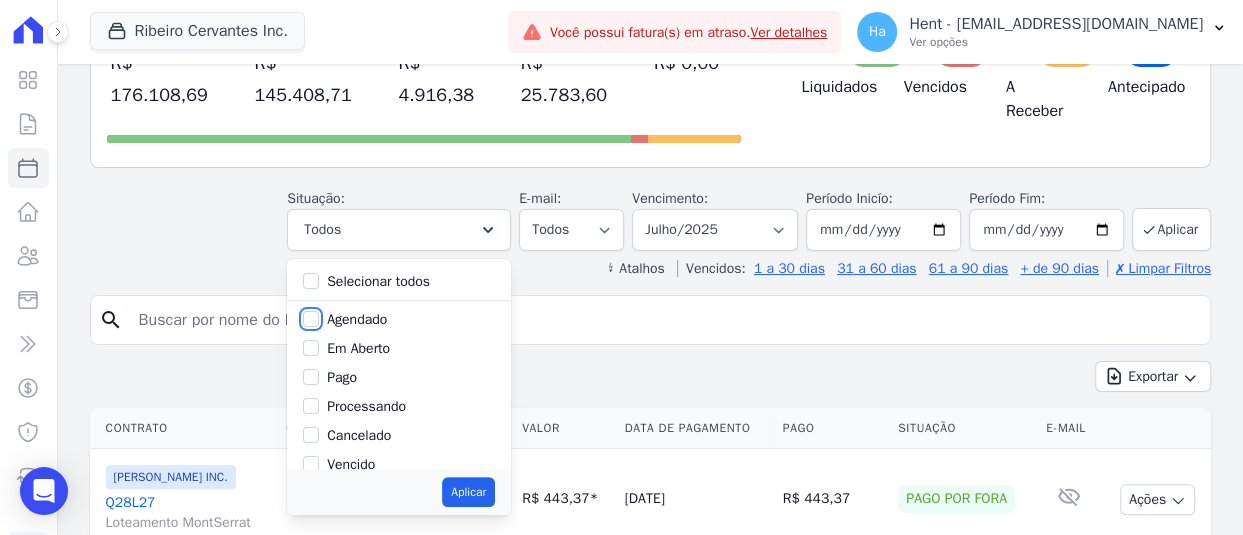 click on "Agendado" at bounding box center [311, 319] 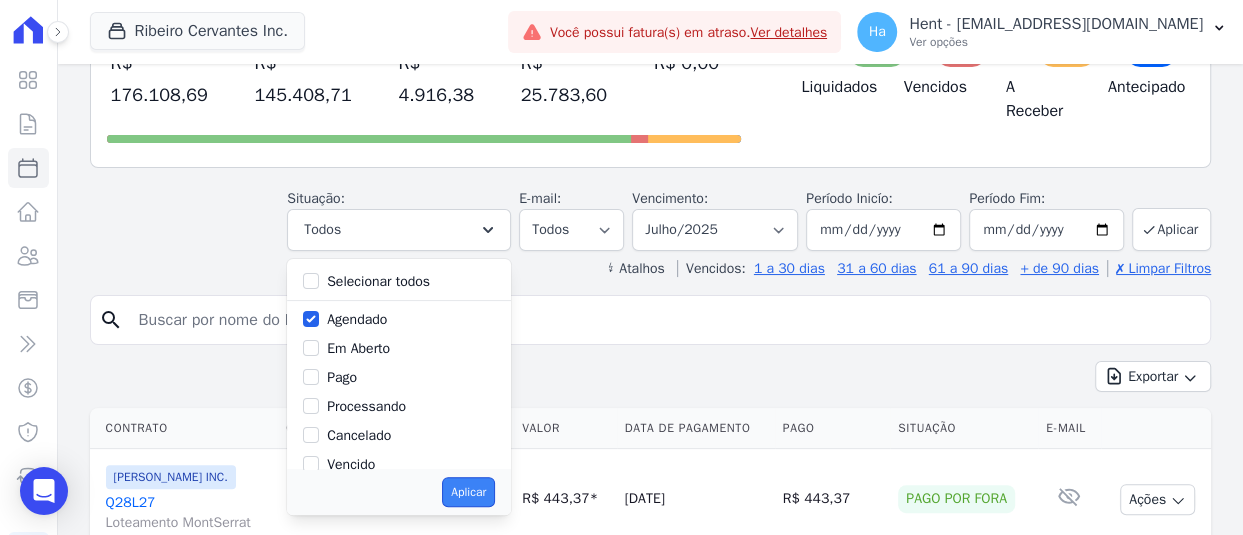 click on "Aplicar" at bounding box center [468, 492] 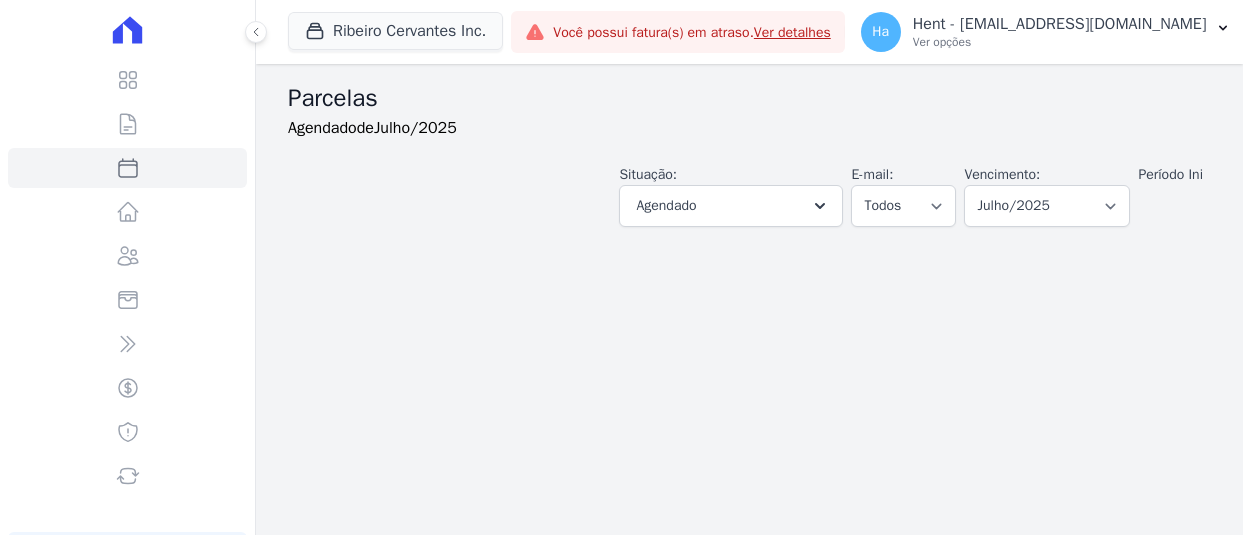 select 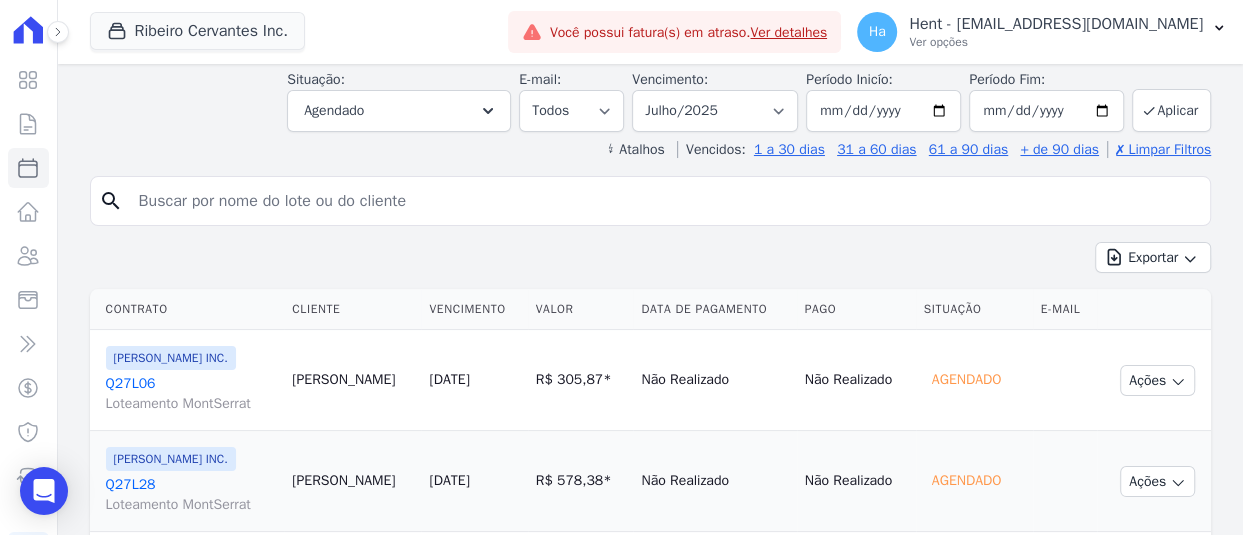 scroll, scrollTop: 51, scrollLeft: 0, axis: vertical 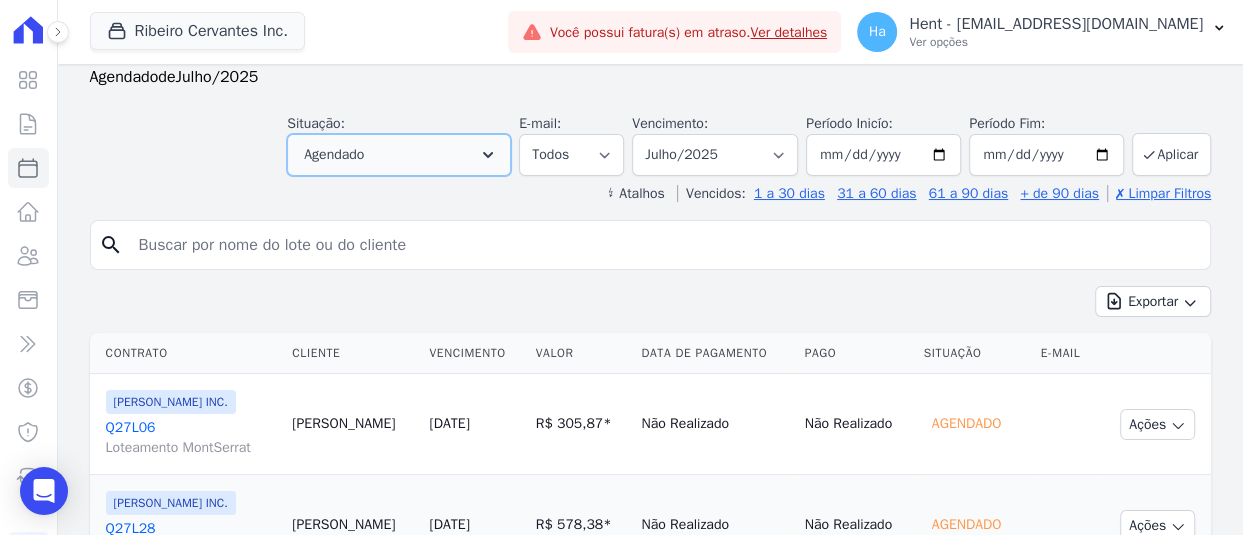 click on "Agendado" at bounding box center (399, 155) 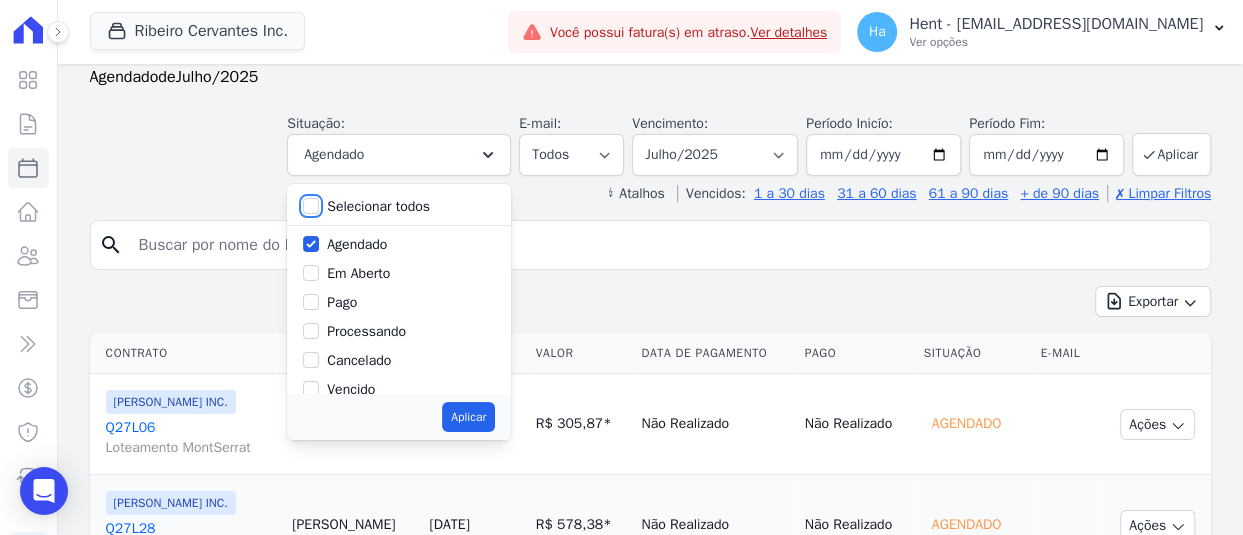 click on "Selecionar todos" at bounding box center [311, 206] 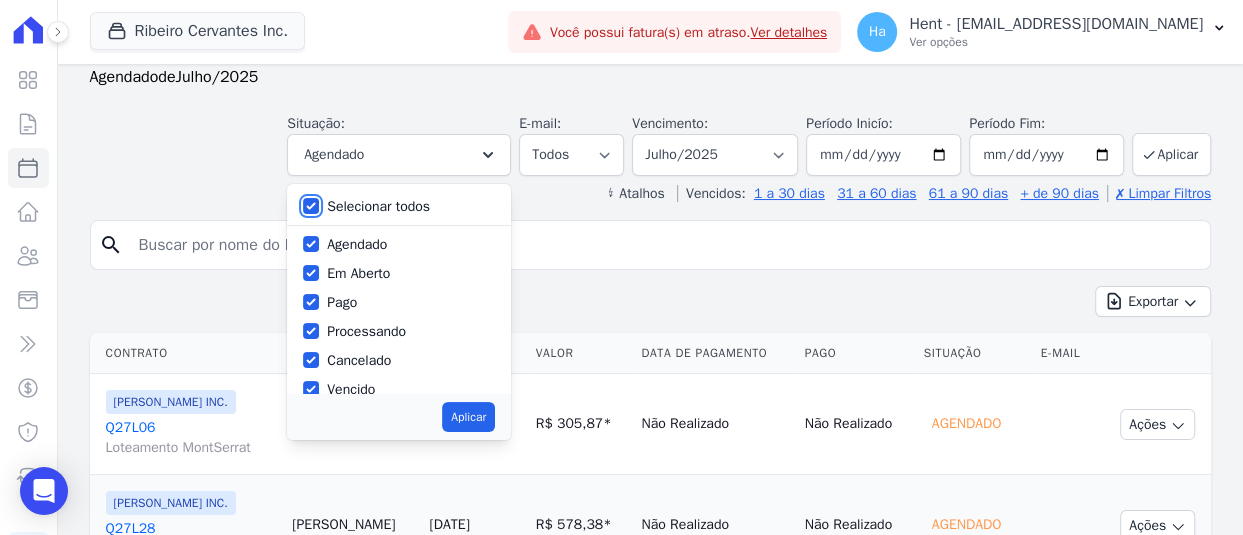 checkbox on "true" 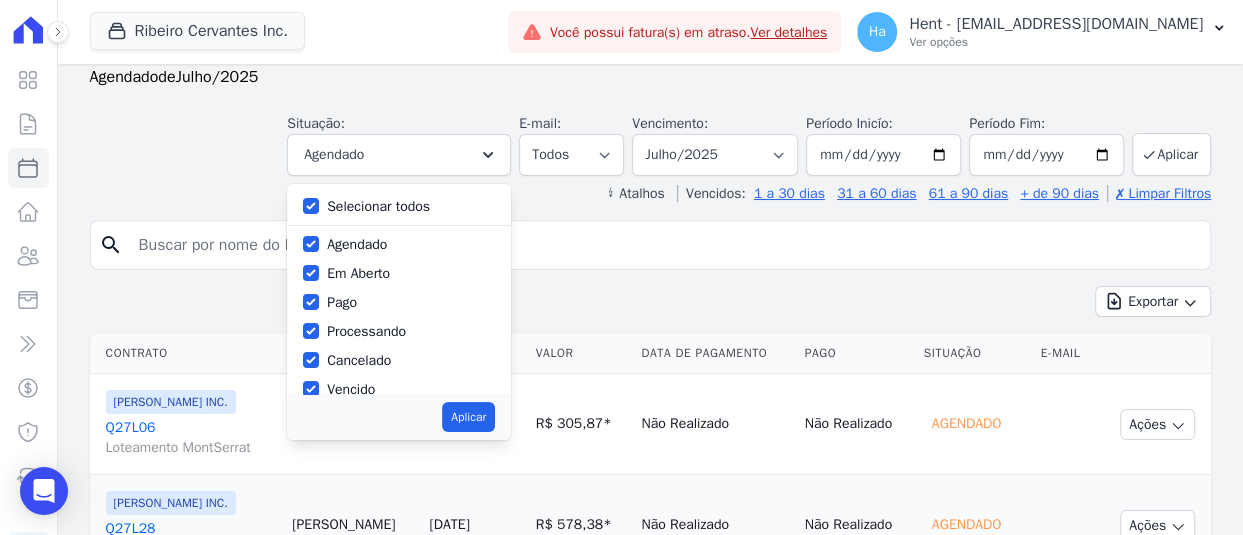 click on "Selecionar todos" at bounding box center [399, 206] 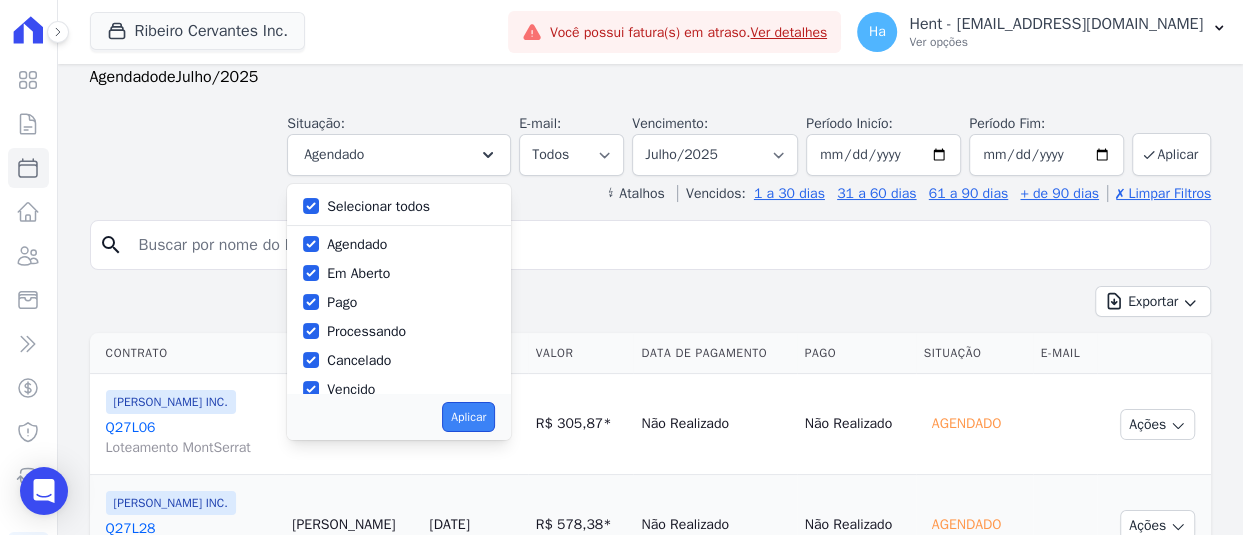 click on "Aplicar" at bounding box center [468, 417] 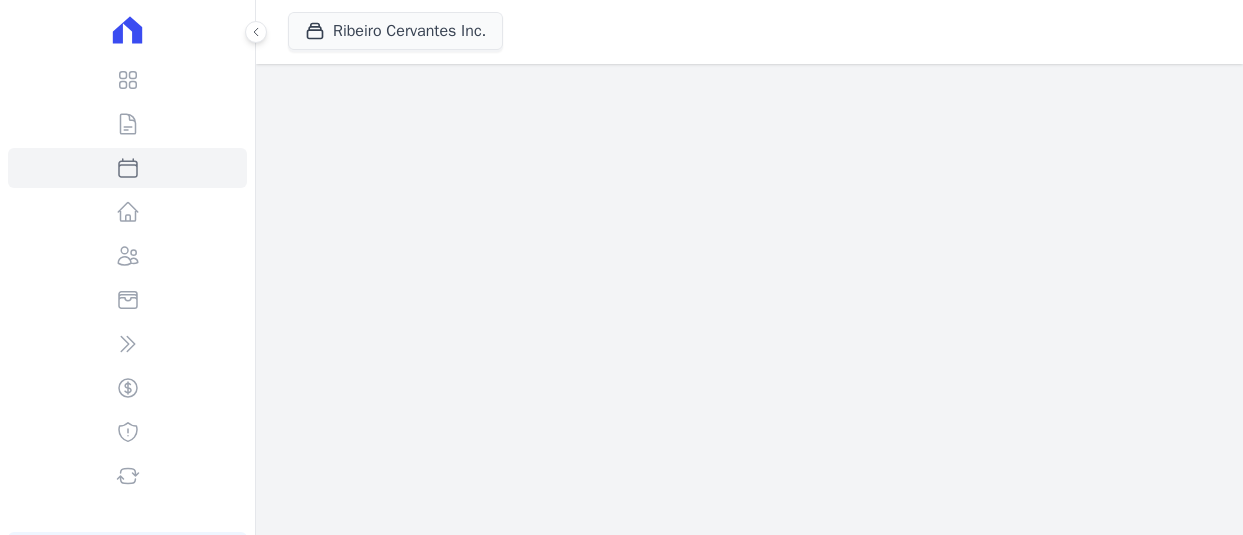 scroll, scrollTop: 0, scrollLeft: 0, axis: both 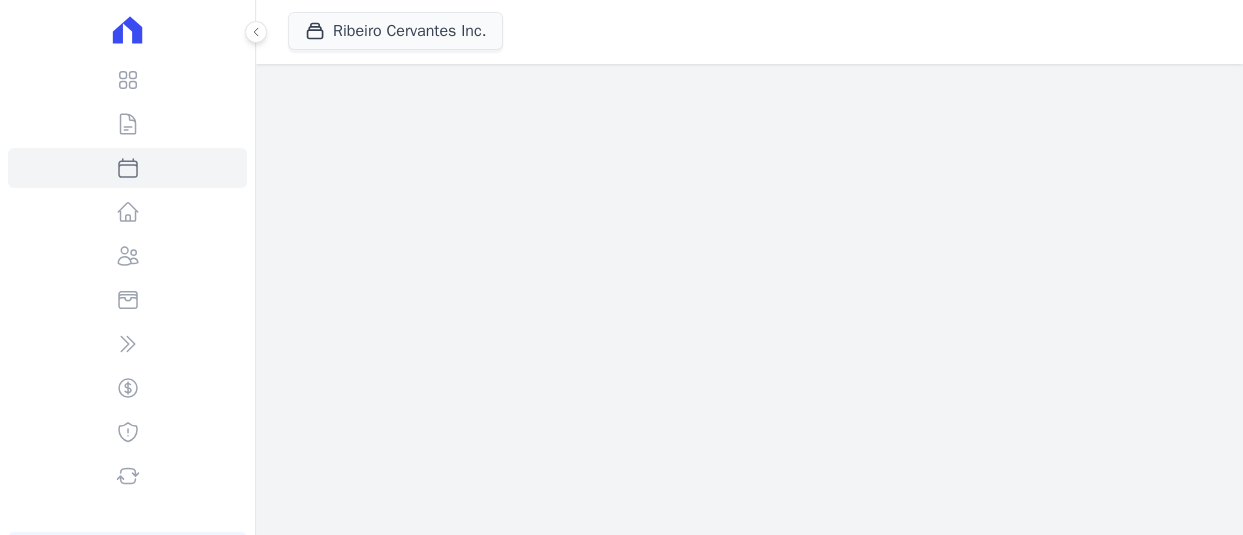 select 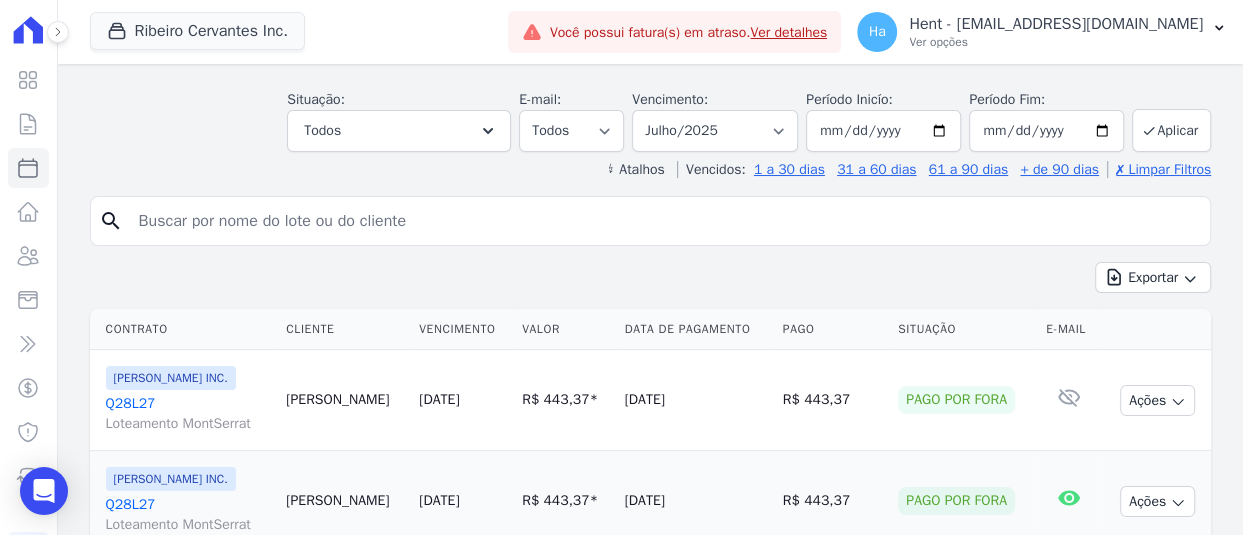 scroll, scrollTop: 62, scrollLeft: 0, axis: vertical 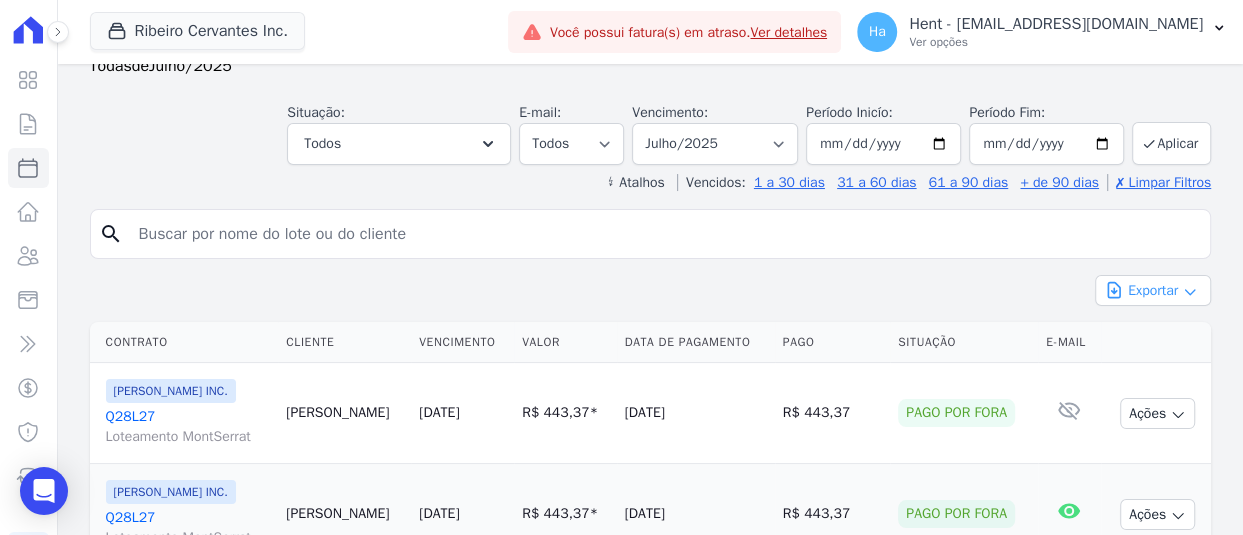 click 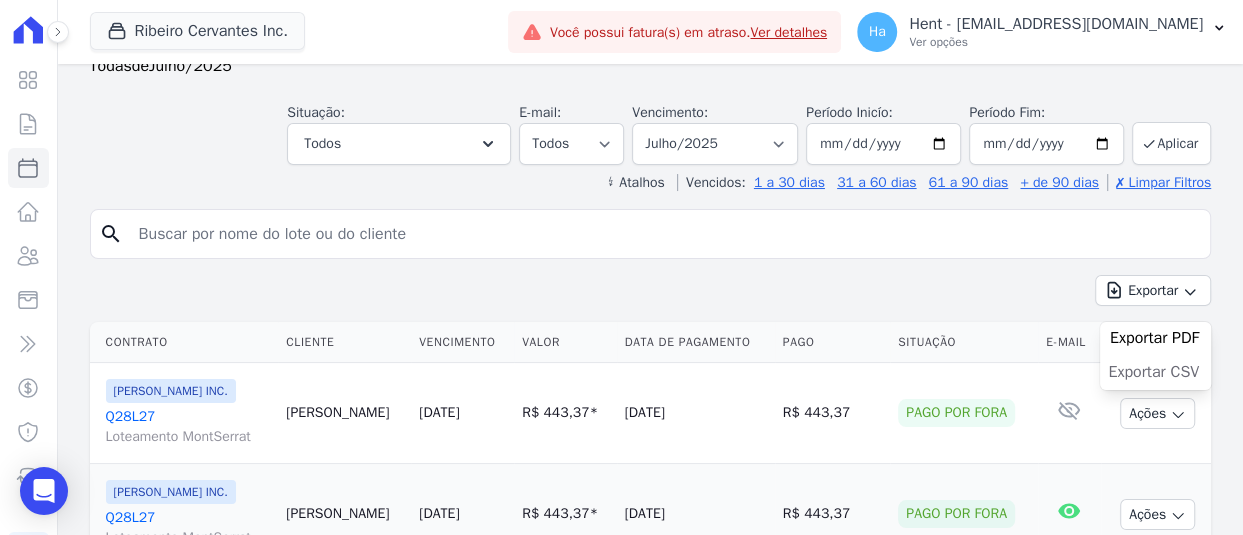 click on "Exportar CSV" at bounding box center (1153, 372) 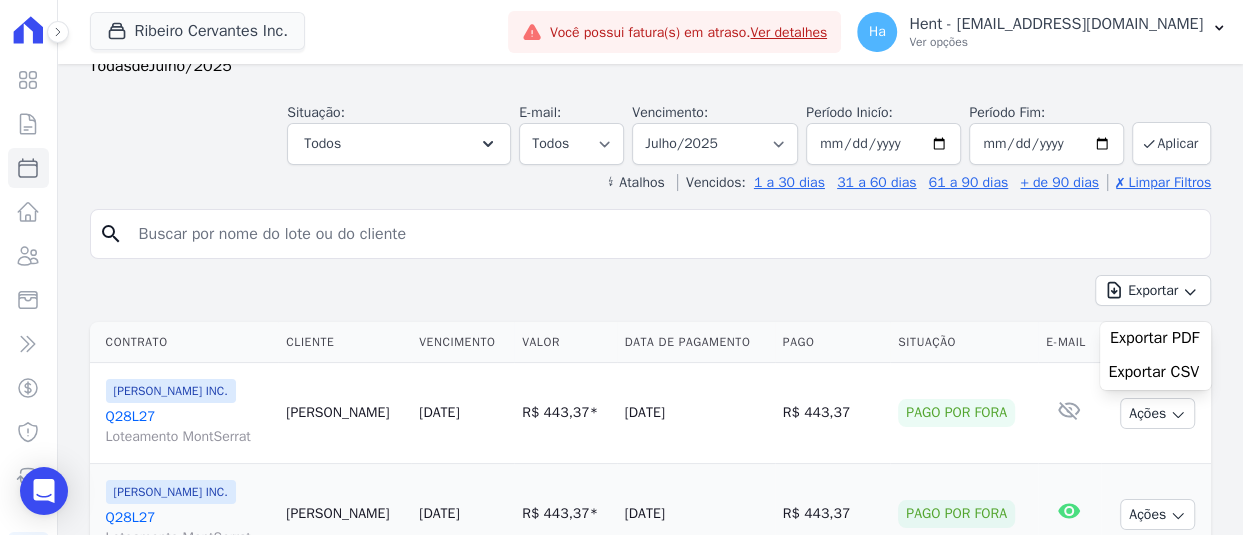 click at bounding box center (664, 234) 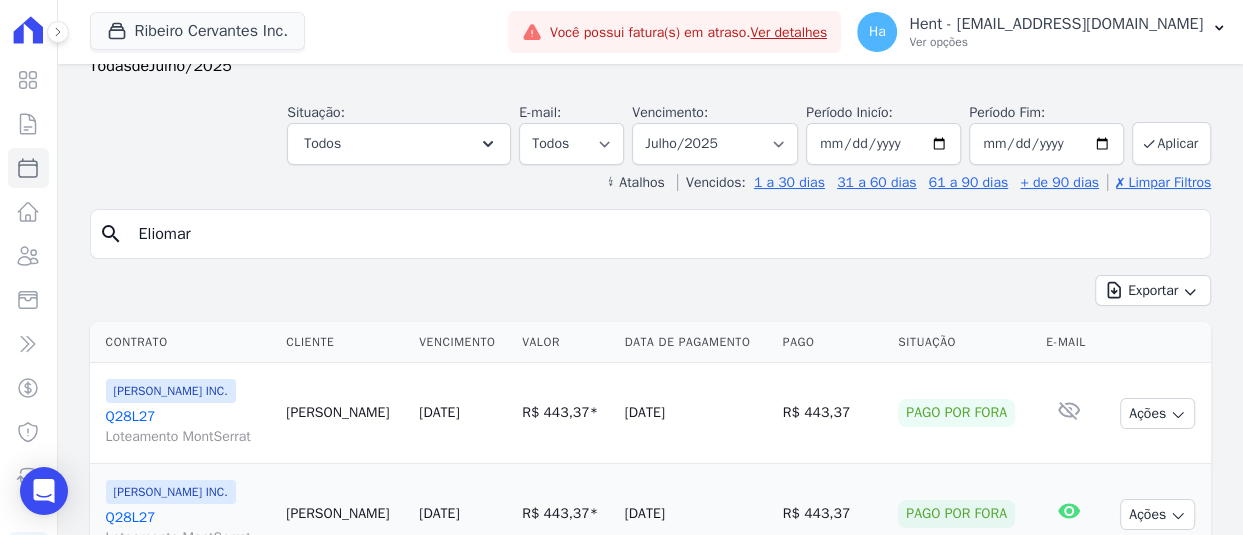 type on "Eliomar" 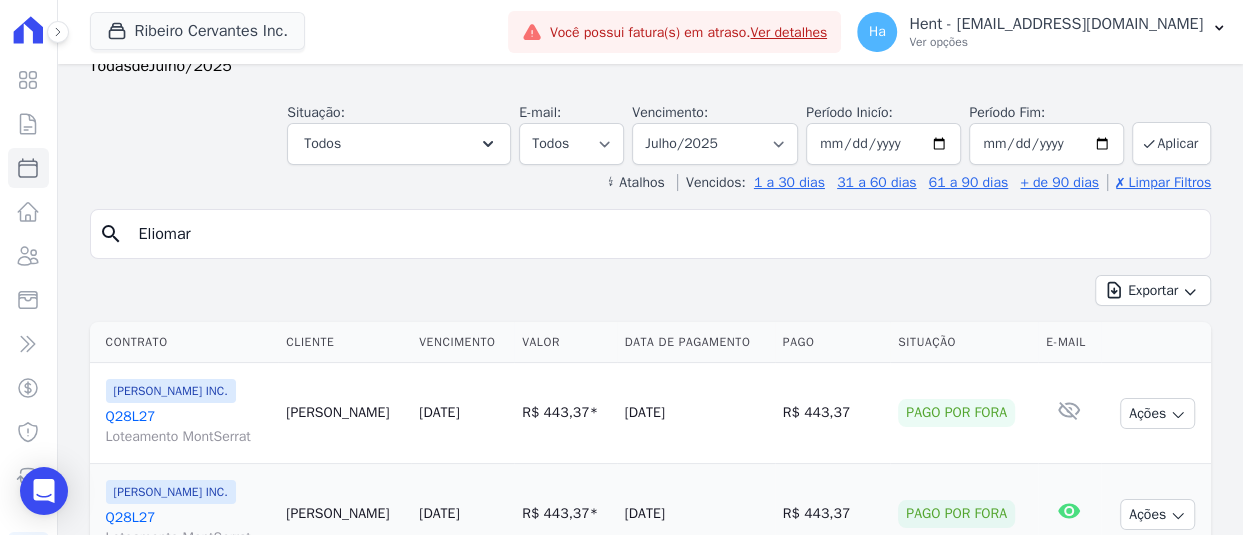 select 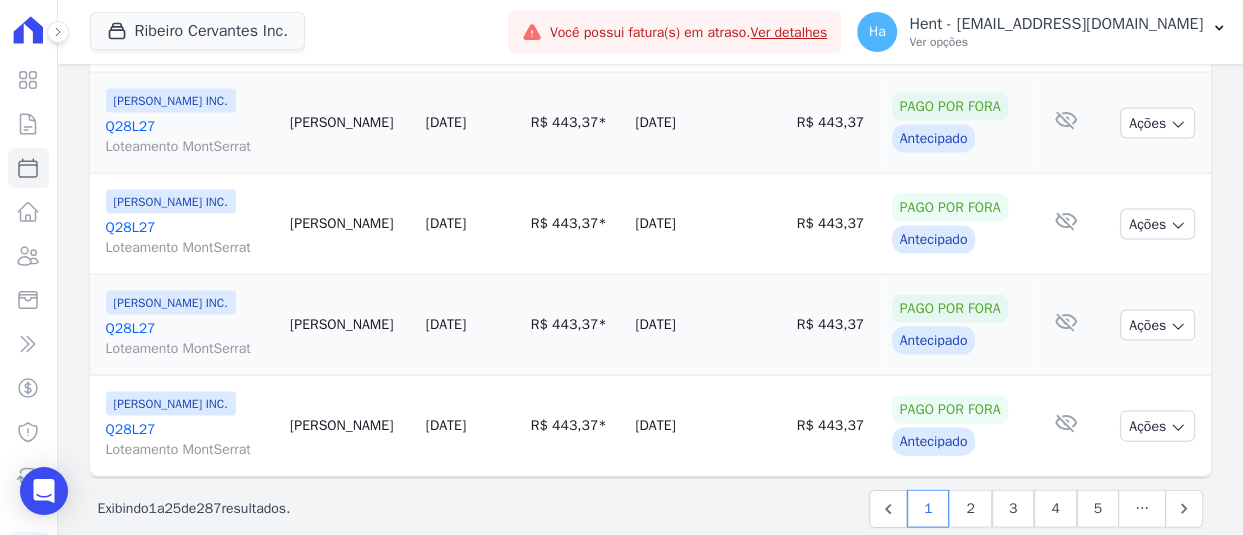 scroll, scrollTop: 2497, scrollLeft: 0, axis: vertical 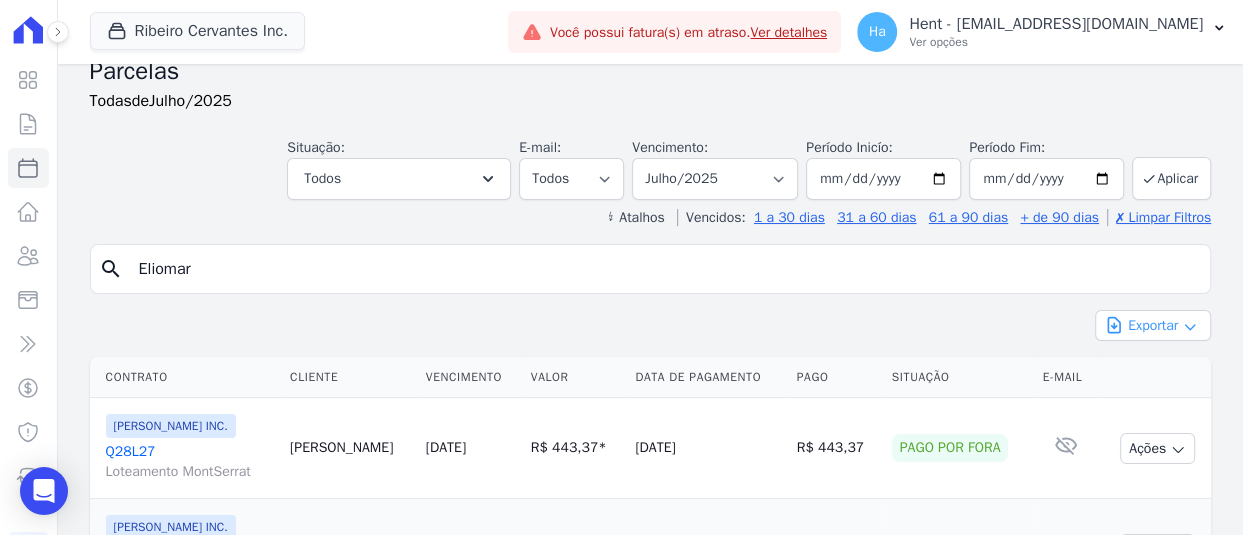 click 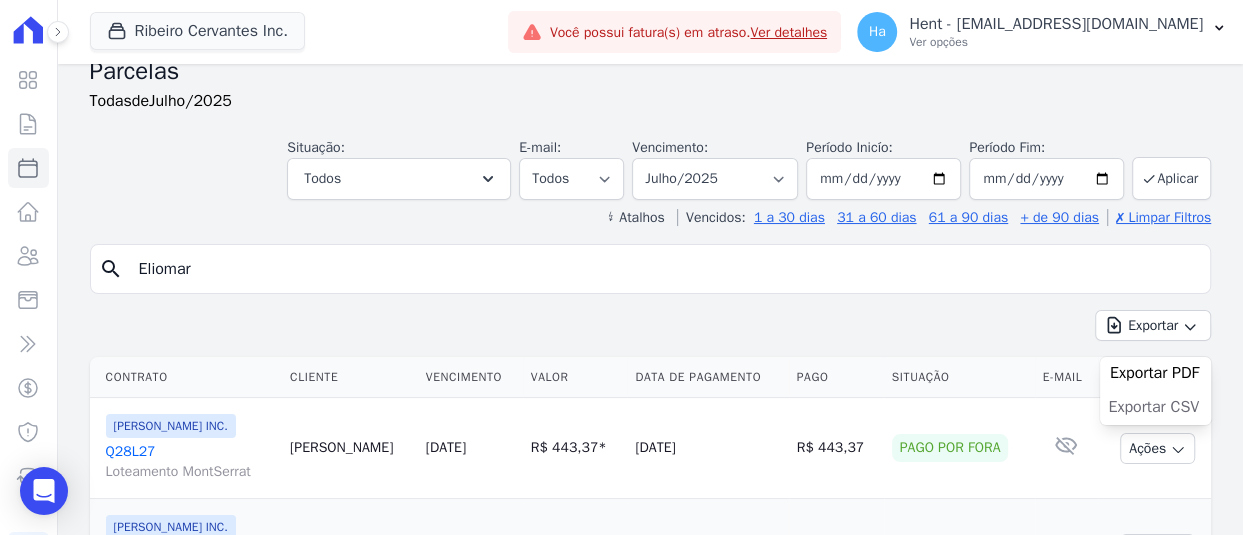 click on "Exportar CSV" at bounding box center (1153, 407) 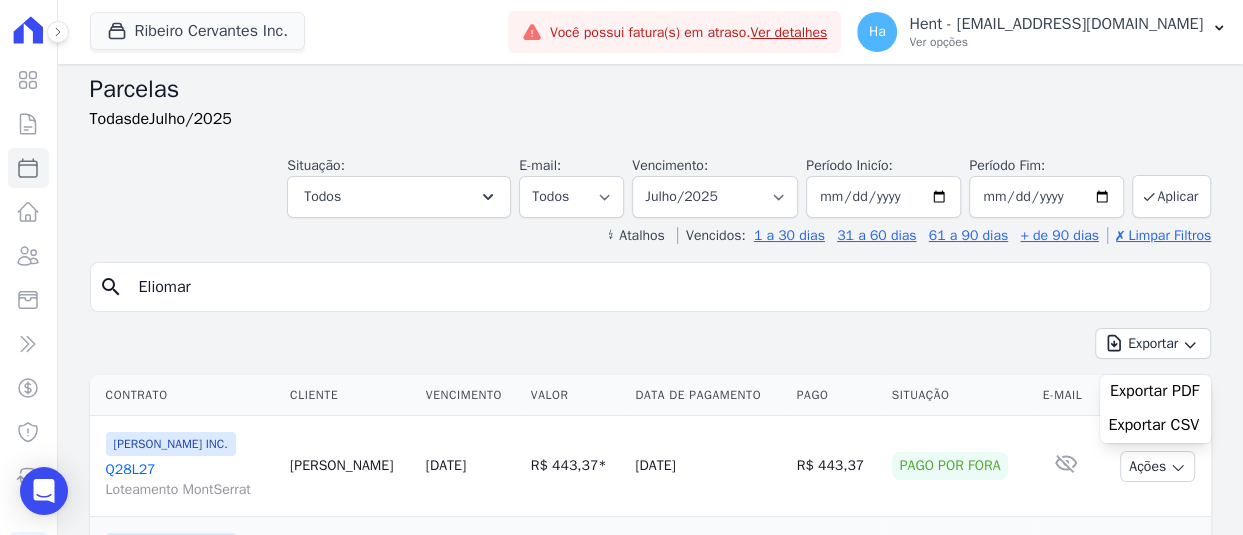 scroll, scrollTop: 0, scrollLeft: 0, axis: both 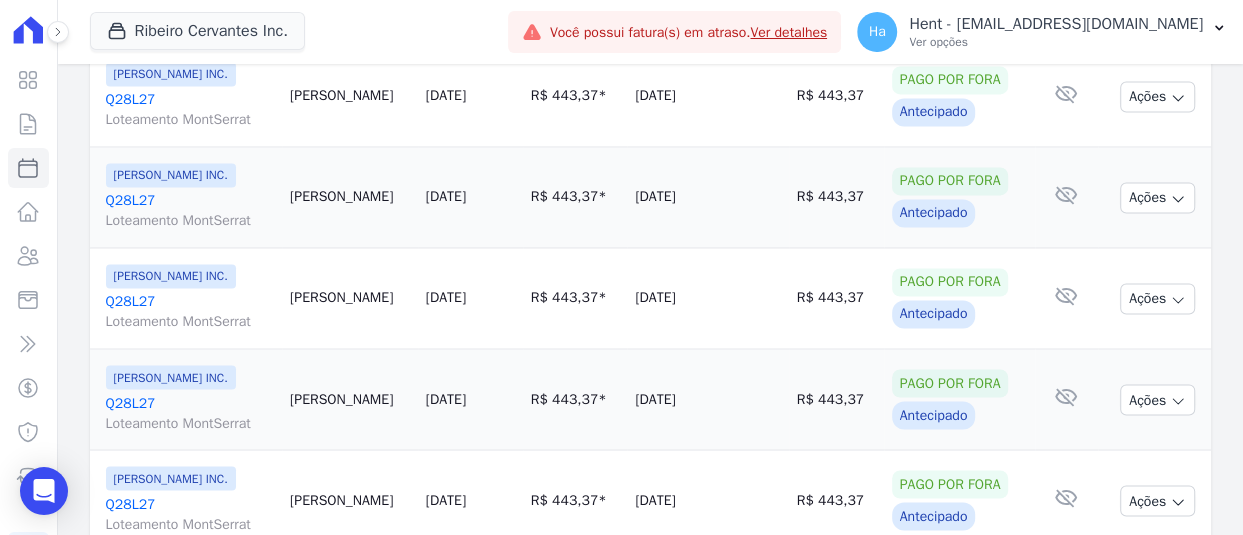 click on "Q28L27
Loteamento MontSerrat" at bounding box center (190, 312) 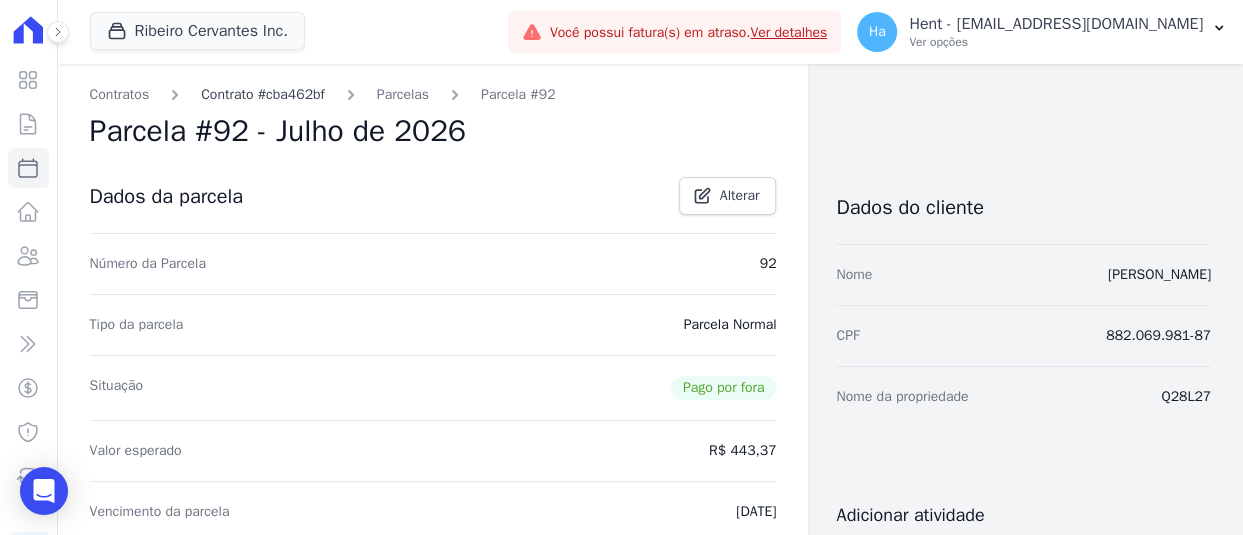 click on "Contrato
#cba462bf" at bounding box center (263, 94) 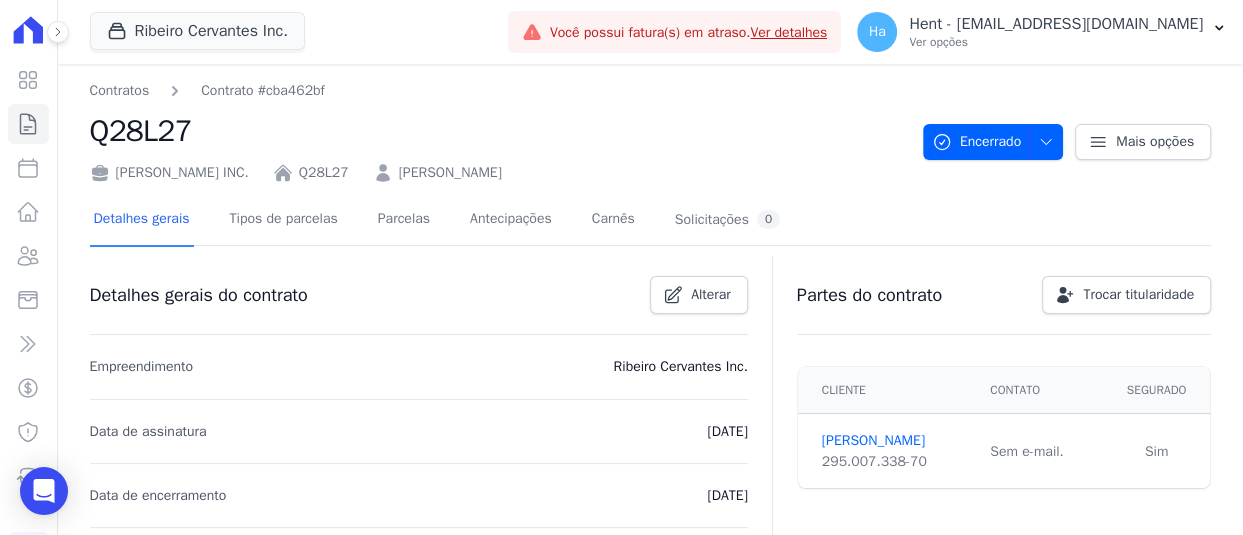 scroll, scrollTop: 40, scrollLeft: 0, axis: vertical 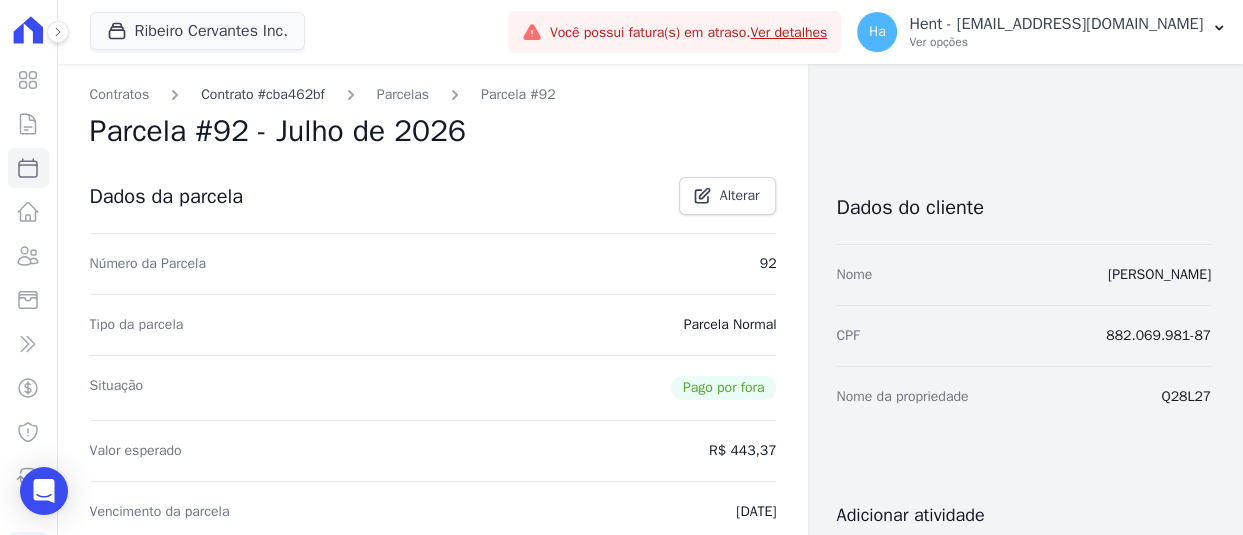 click on "Contrato
#cba462bf" at bounding box center [263, 94] 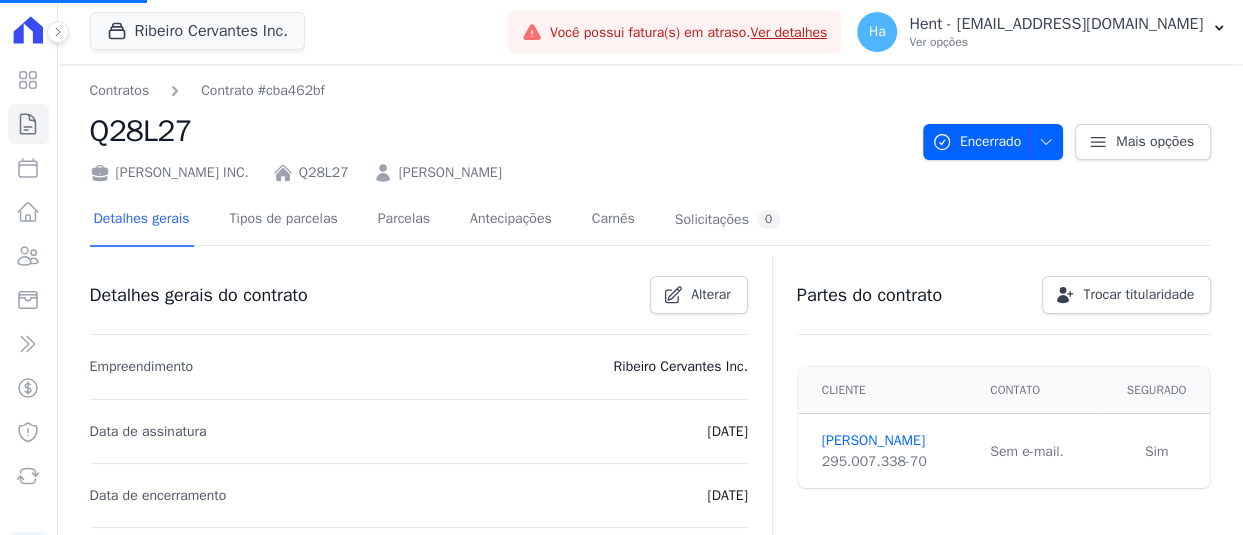 scroll, scrollTop: 445, scrollLeft: 0, axis: vertical 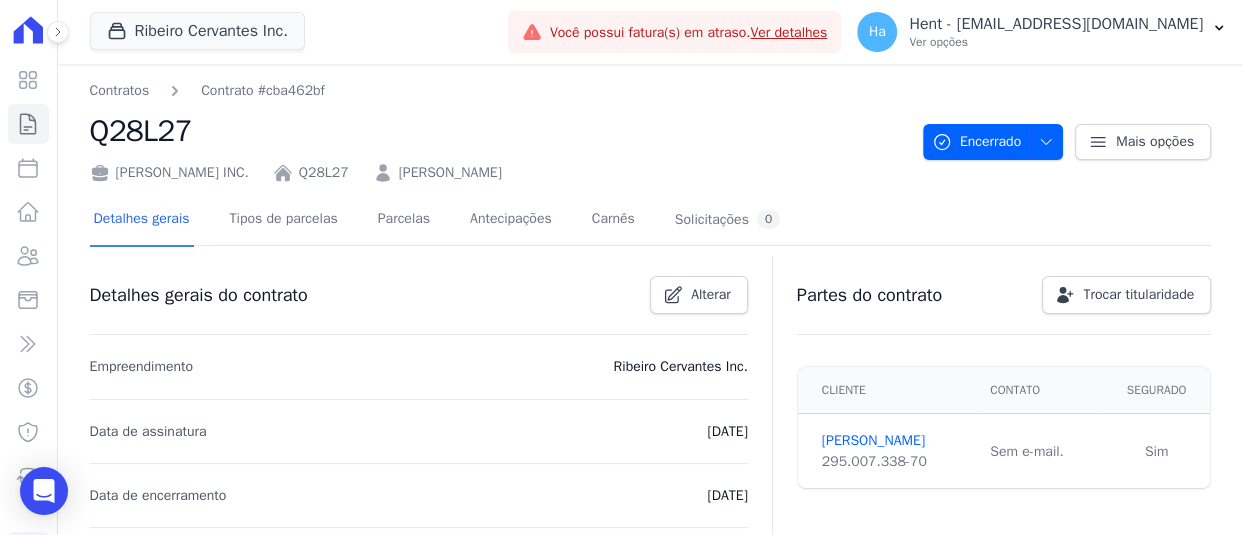 drag, startPoint x: 1230, startPoint y: 145, endPoint x: 1240, endPoint y: 305, distance: 160.3122 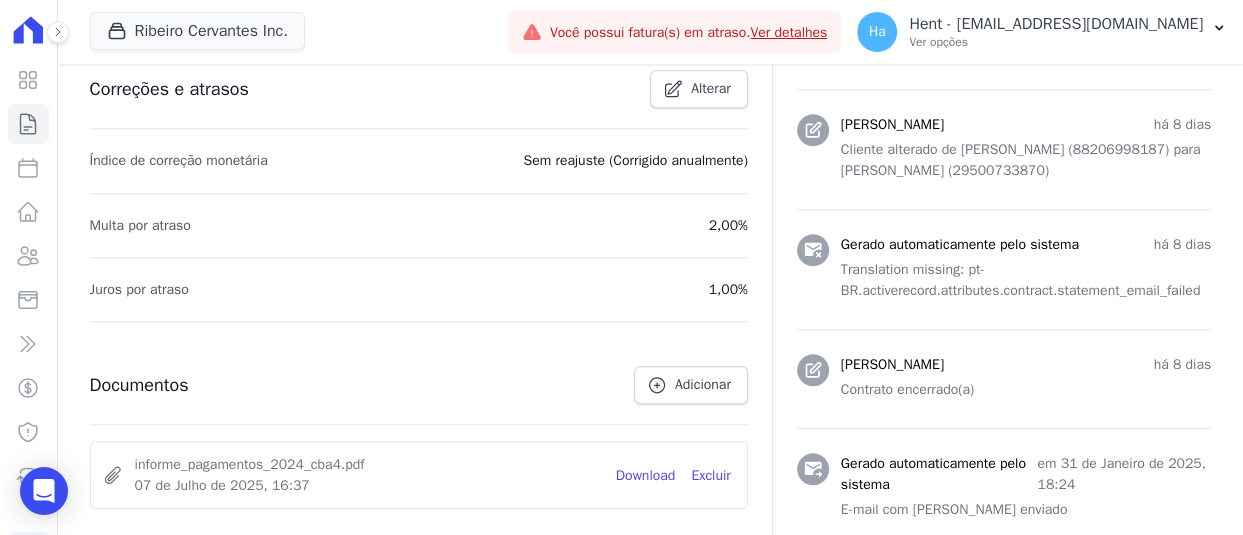 scroll, scrollTop: 816, scrollLeft: 0, axis: vertical 